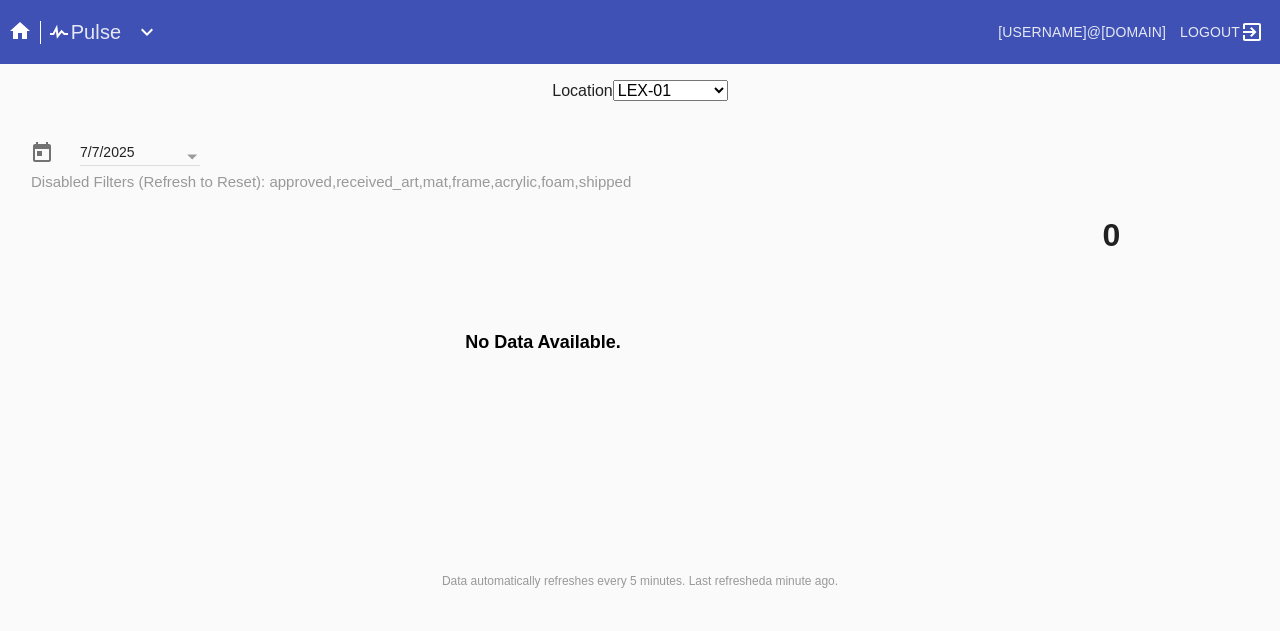 scroll, scrollTop: 0, scrollLeft: 0, axis: both 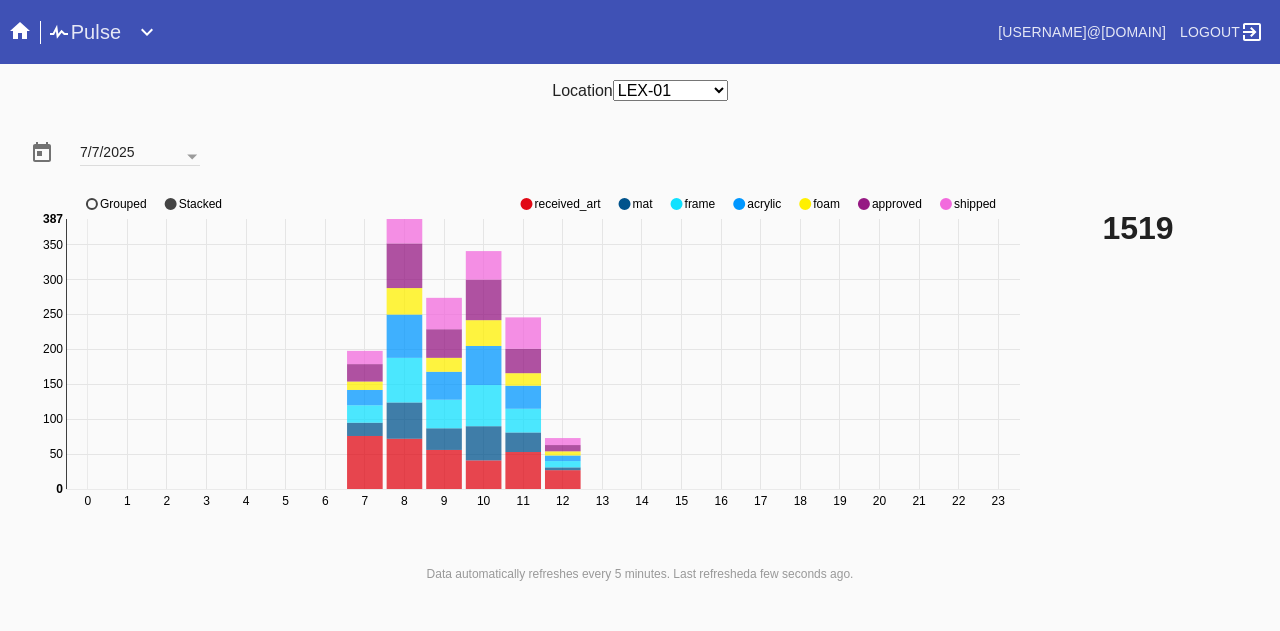 click at bounding box center [526, 204] 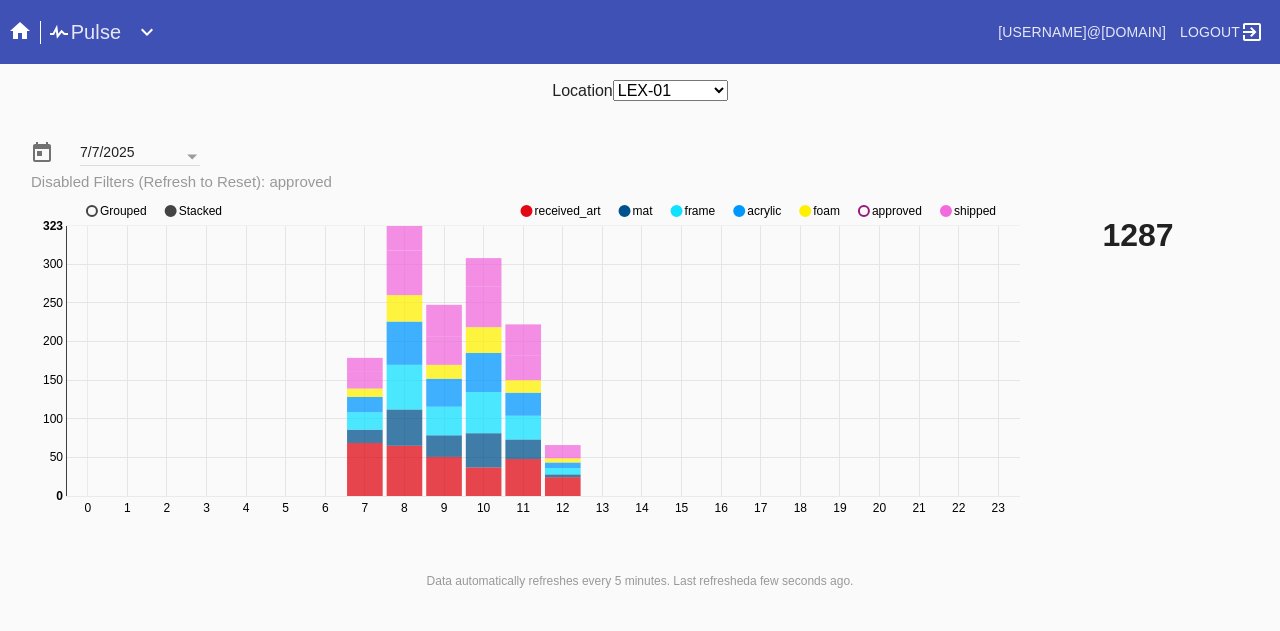 click at bounding box center (526, 211) 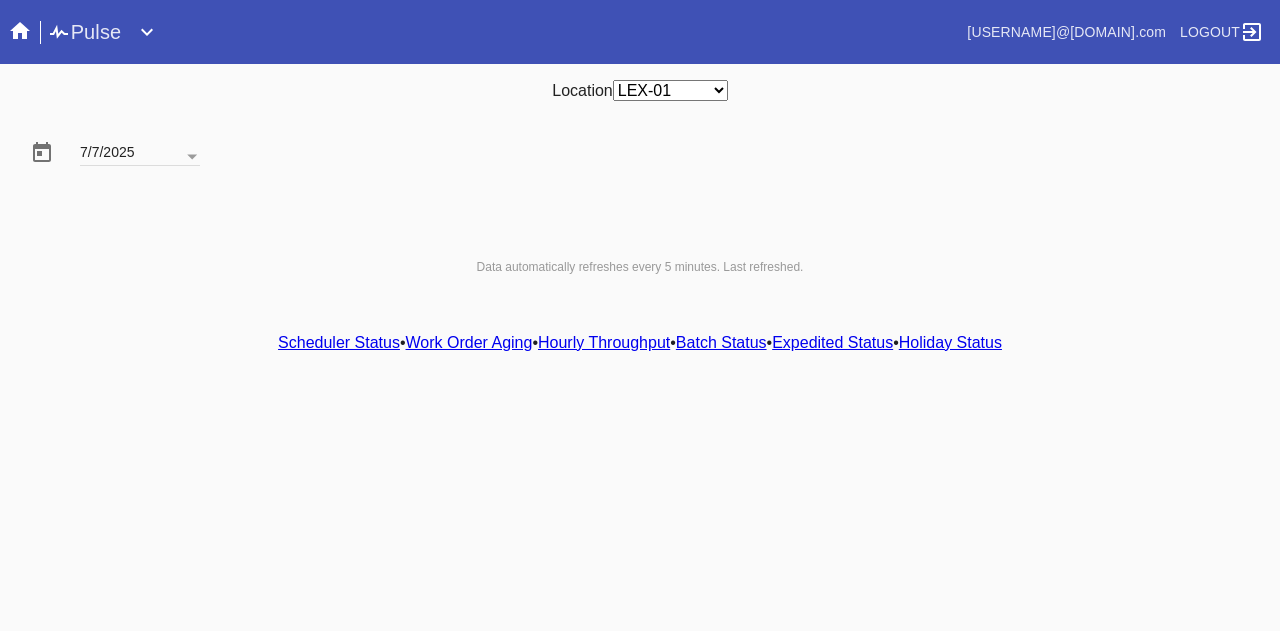 scroll, scrollTop: 0, scrollLeft: 0, axis: both 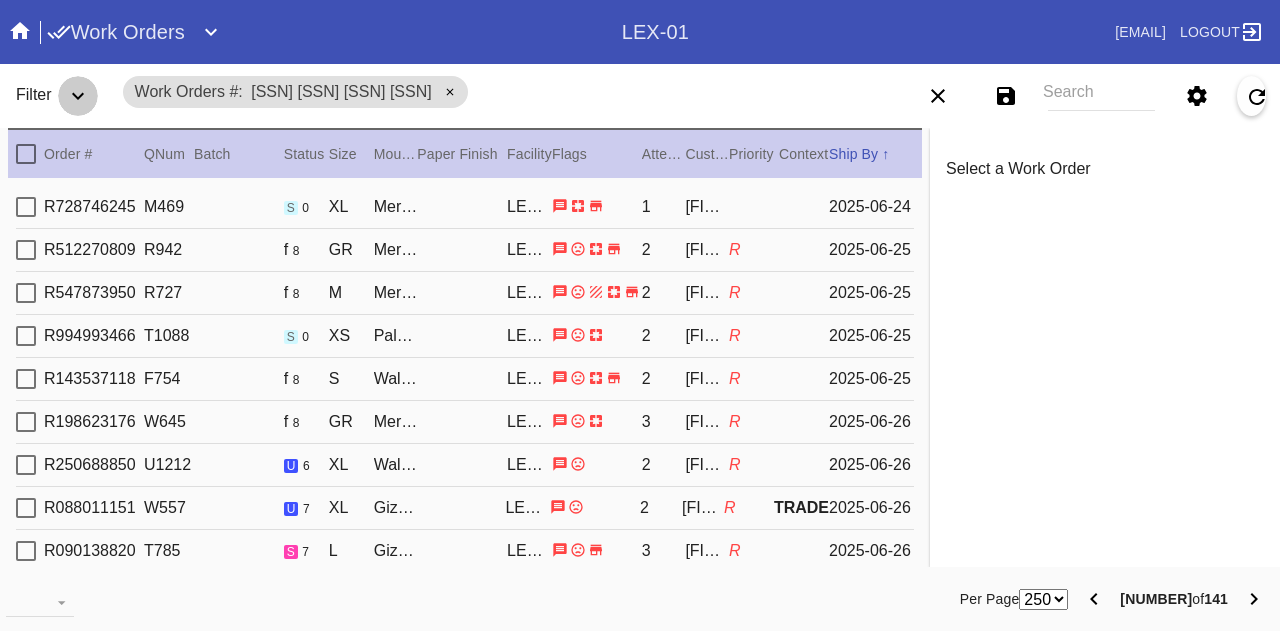 click at bounding box center (78, 96) 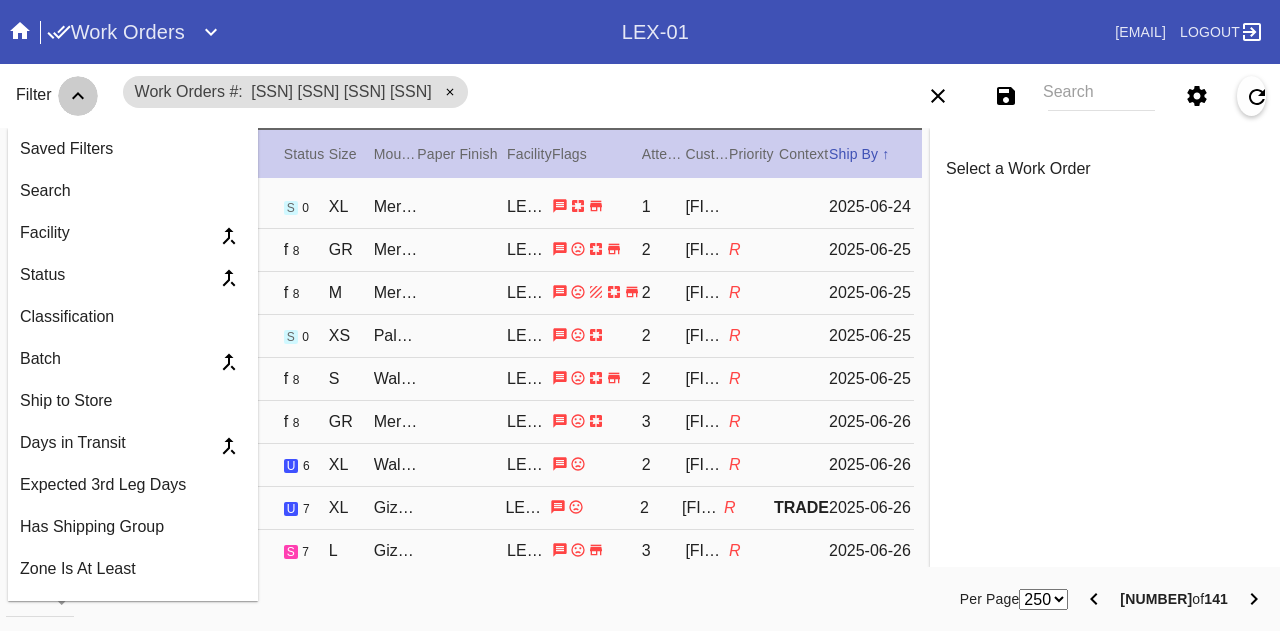 click at bounding box center (78, 96) 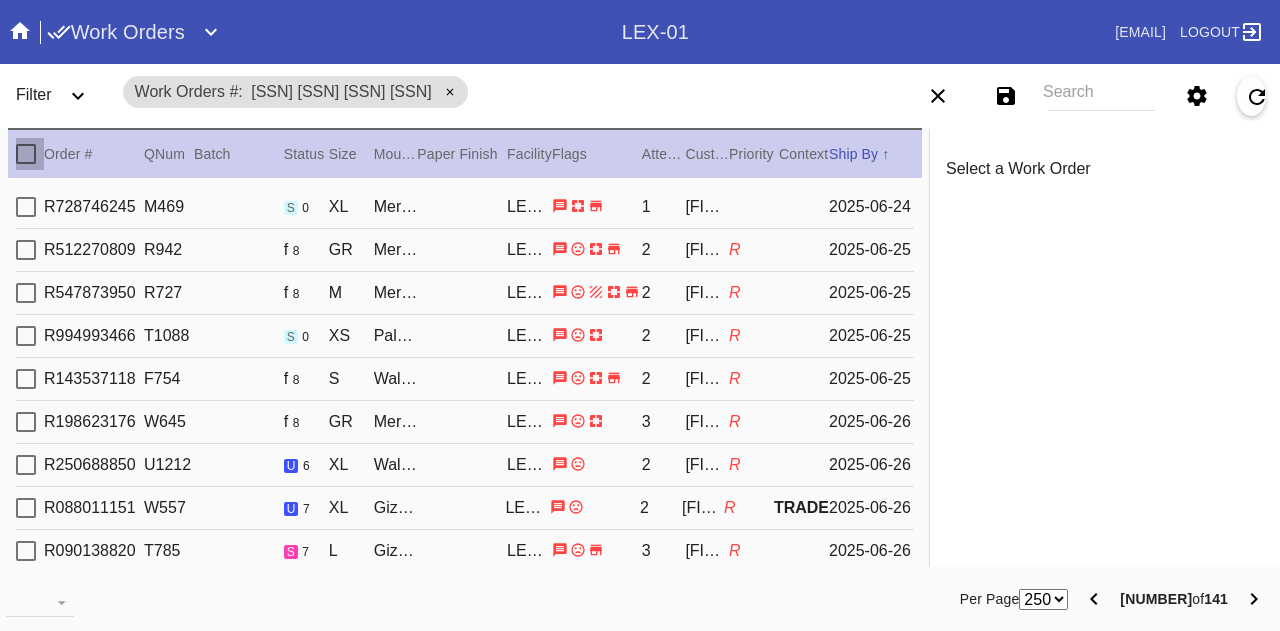 click at bounding box center (26, 154) 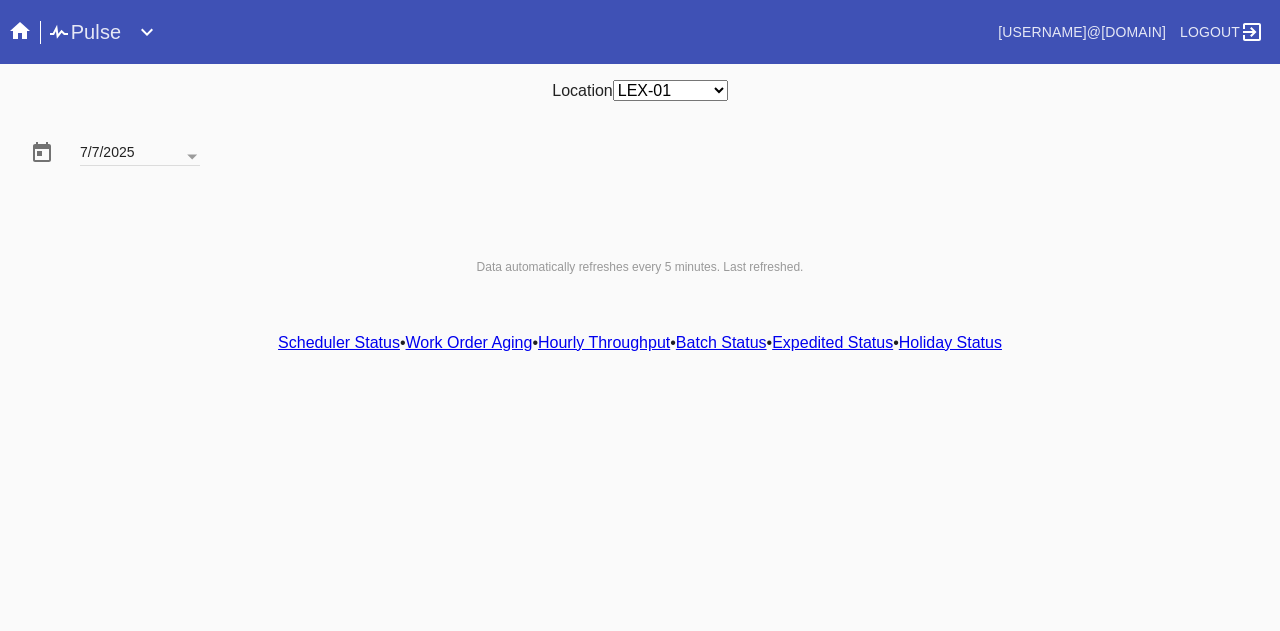 scroll, scrollTop: 0, scrollLeft: 0, axis: both 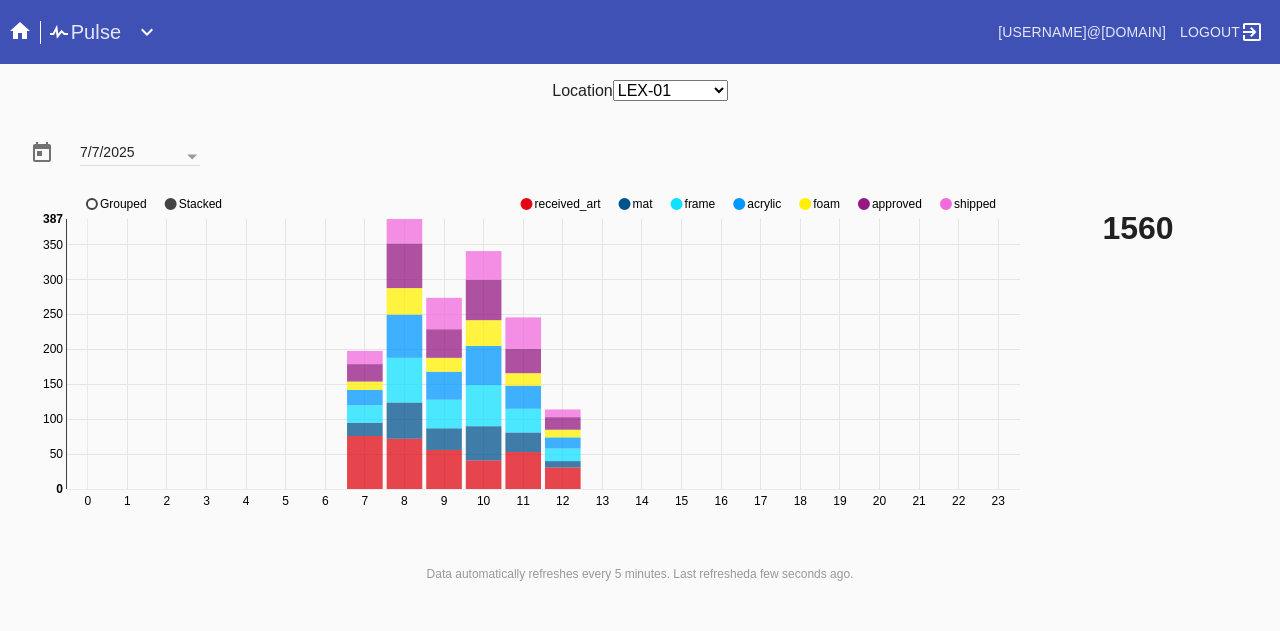 click at bounding box center (526, 204) 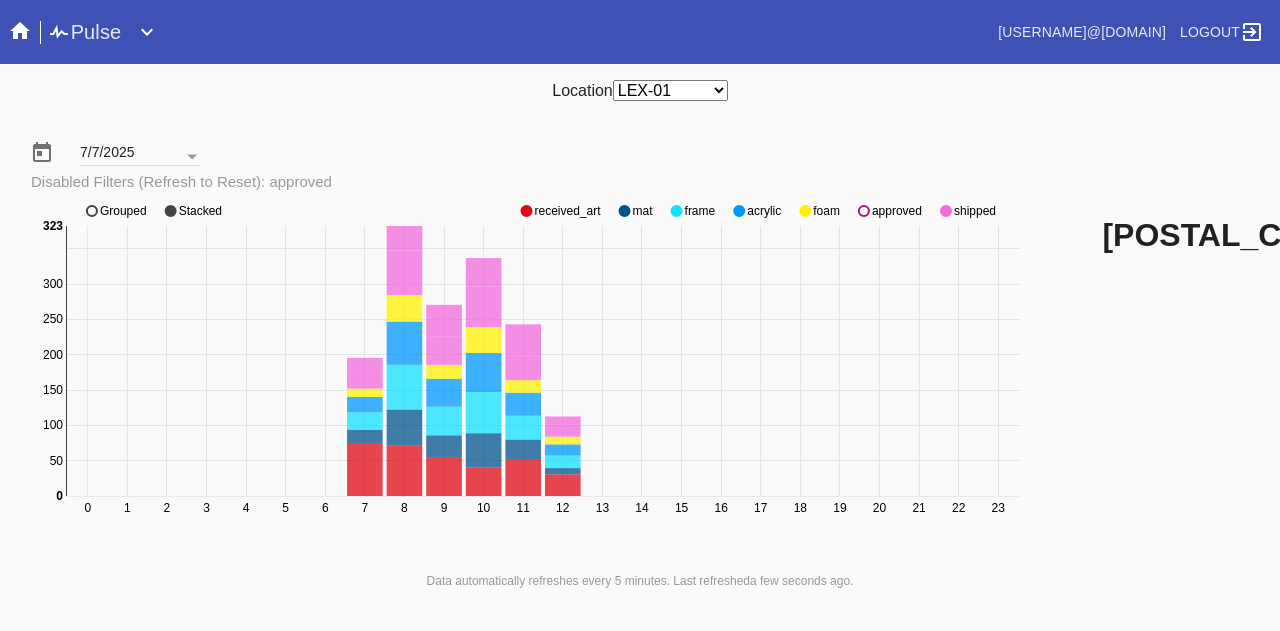 click at bounding box center [526, 211] 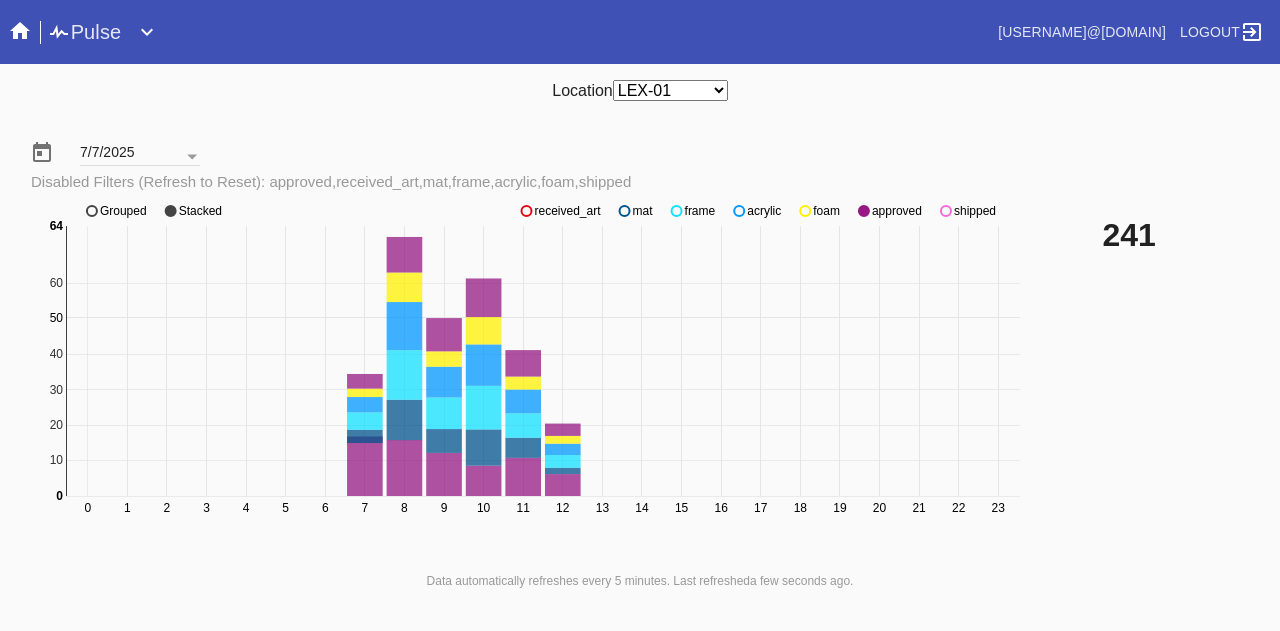 click at bounding box center [526, 211] 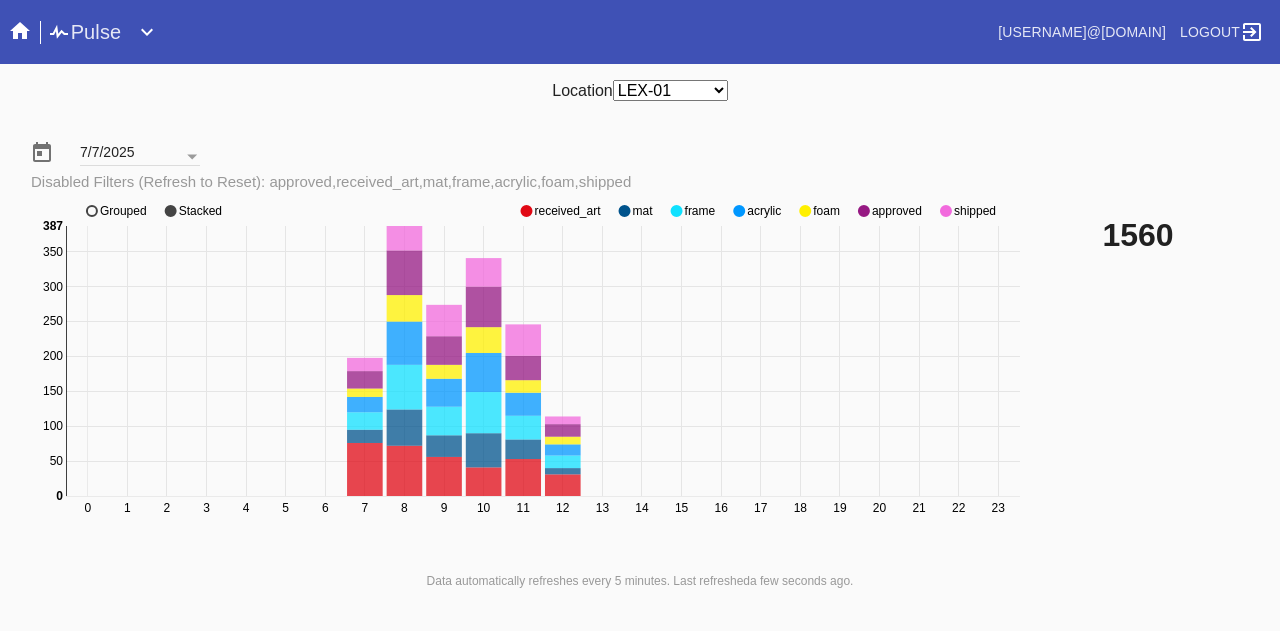 click at bounding box center (526, 211) 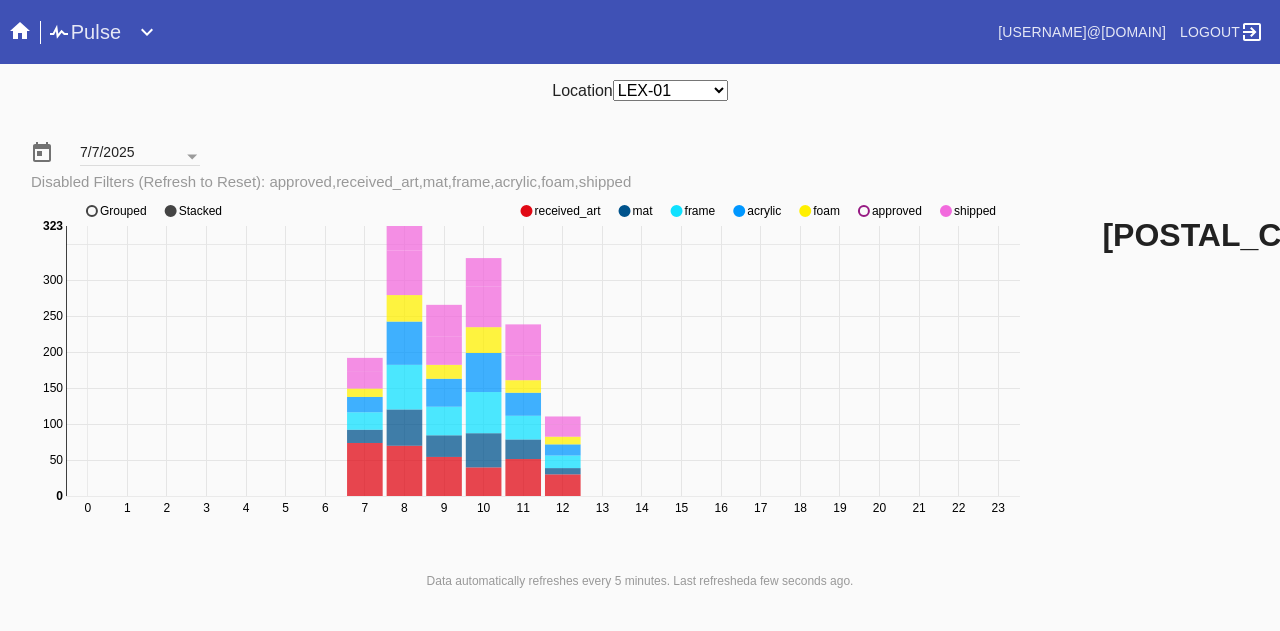 click at bounding box center (526, 211) 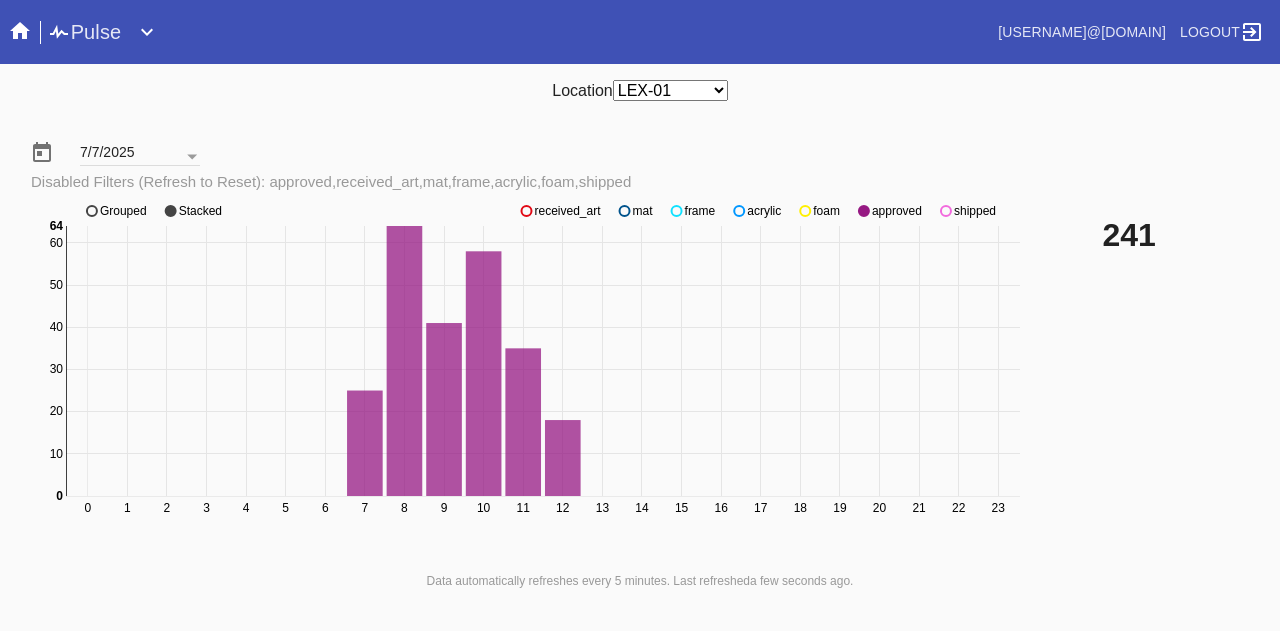 click at bounding box center [526, 211] 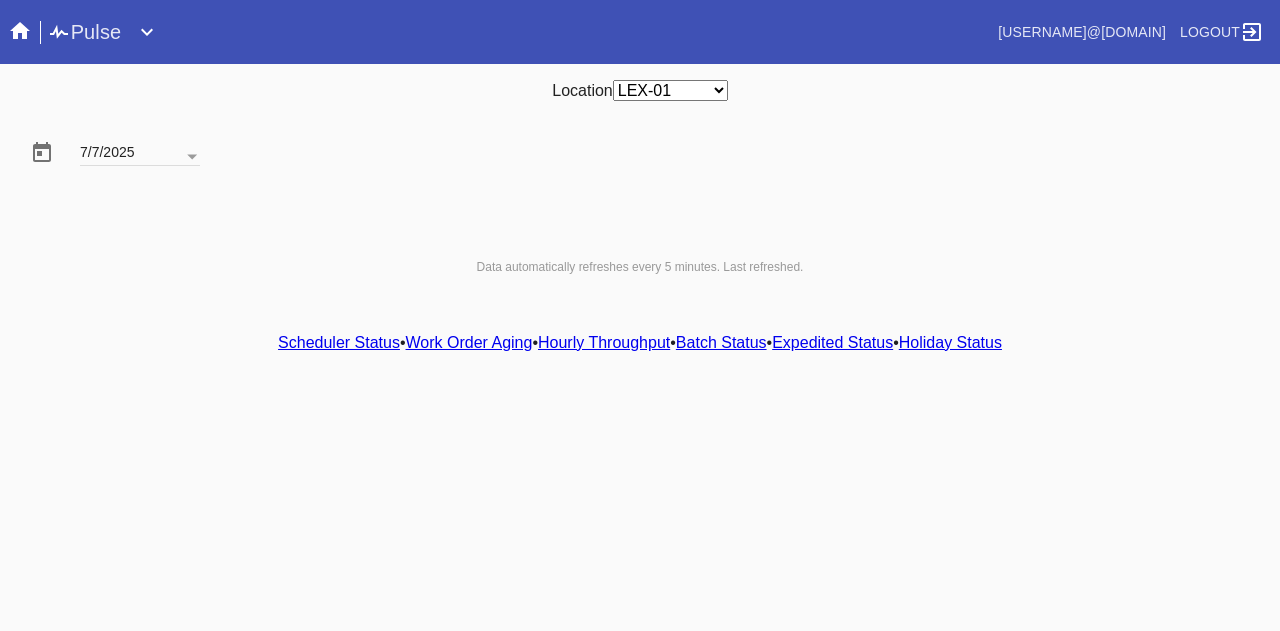 scroll, scrollTop: 0, scrollLeft: 0, axis: both 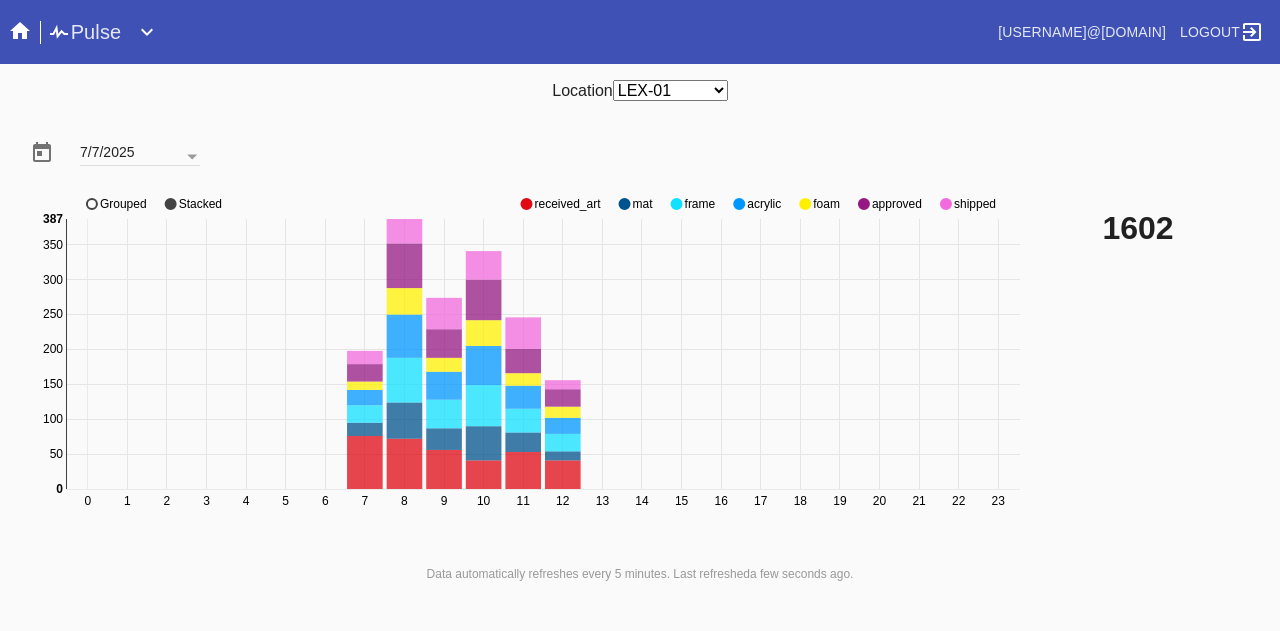 click at bounding box center [526, 204] 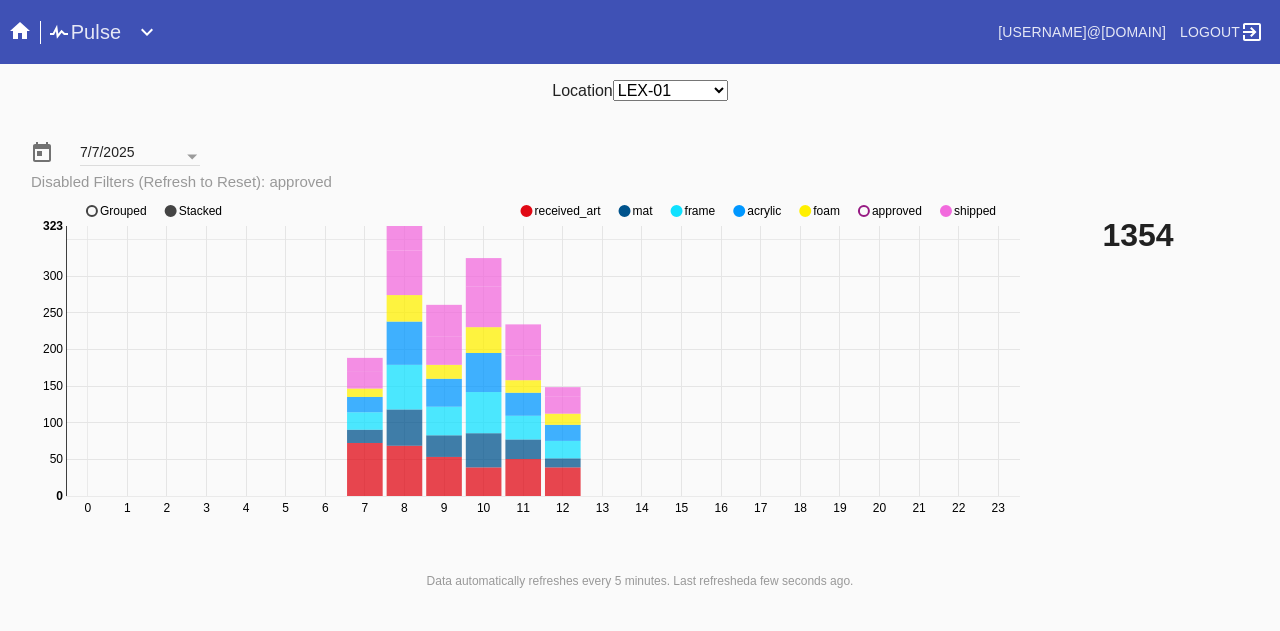 click at bounding box center (526, 211) 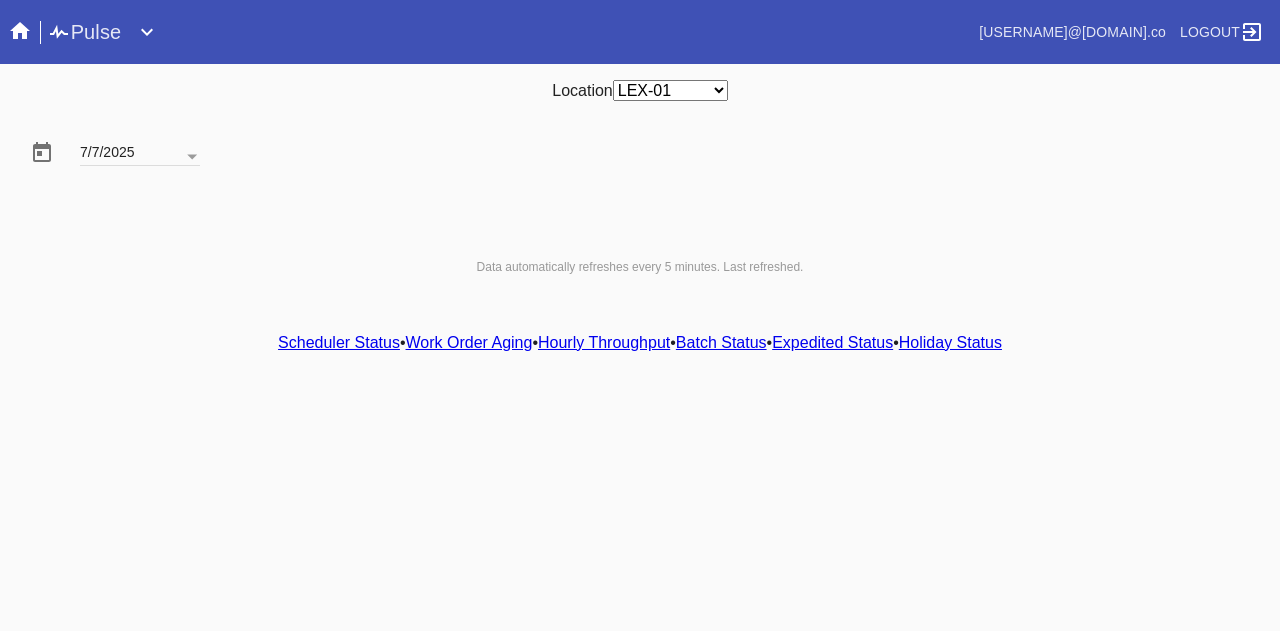 scroll, scrollTop: 0, scrollLeft: 0, axis: both 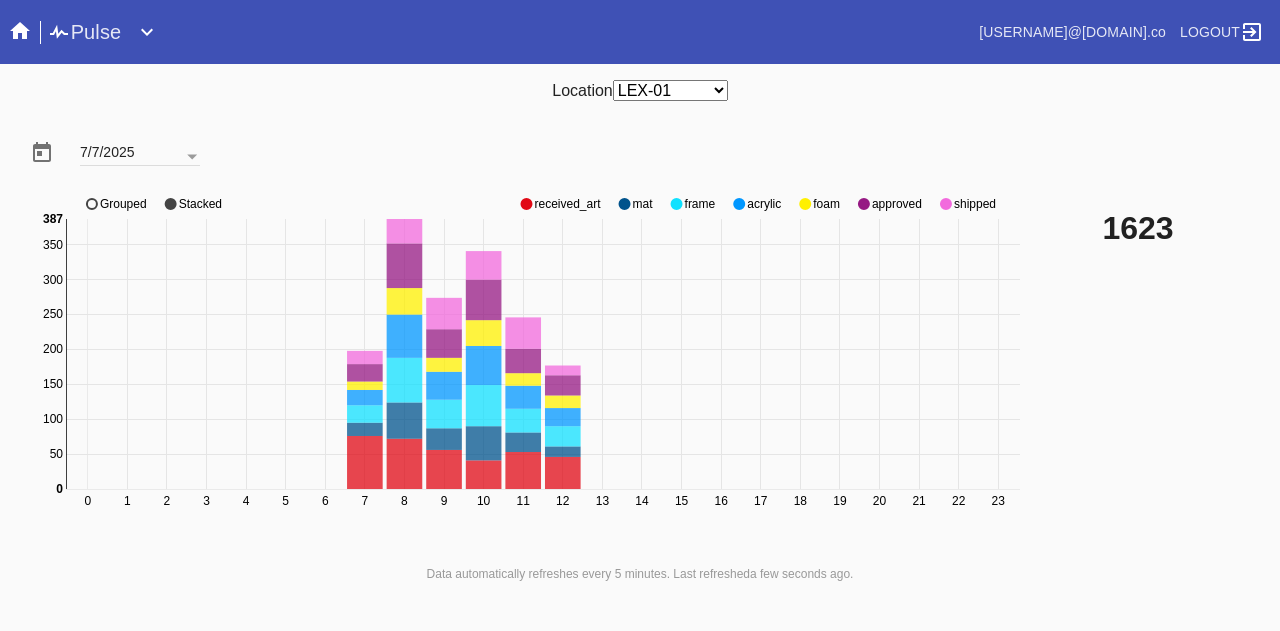 click at bounding box center (526, 204) 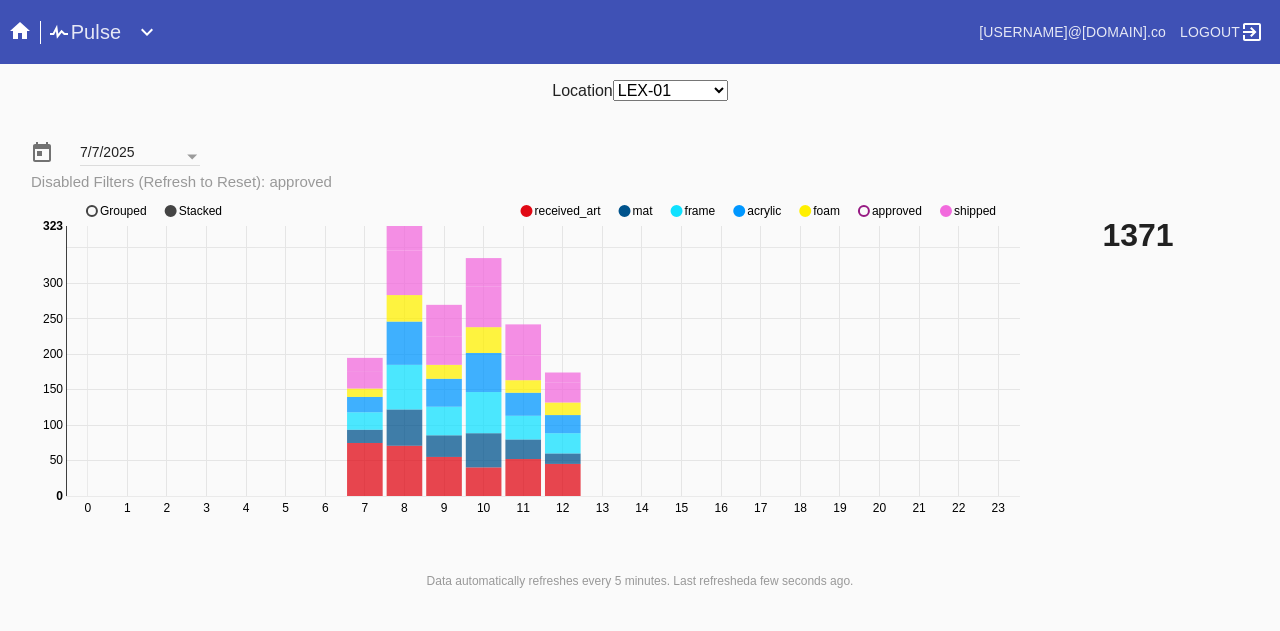 click on "0 1 2 3 4 5 6 7 8 9 10 11 12 13 14 15 16 17 18 19 20 21 22 23 0 50 100 150 200 250 300 350 0 323 received_art mat frame acrylic foam approved shipped Grouped Stacked" at bounding box center [528, 371] 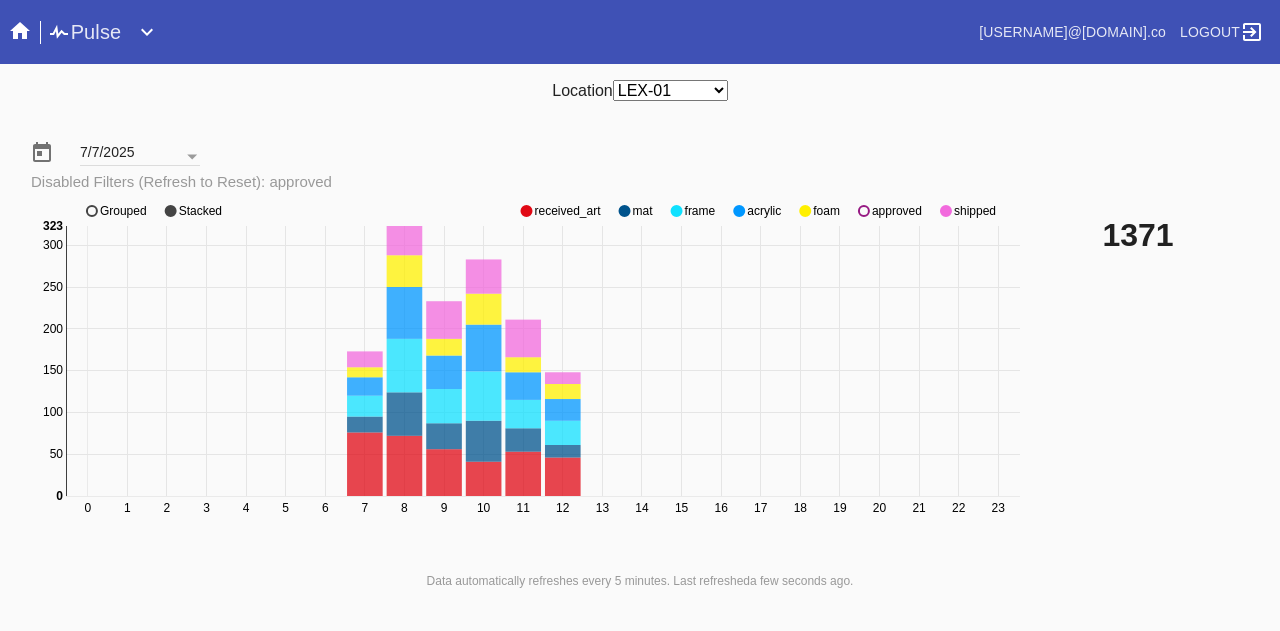 click at bounding box center (526, 211) 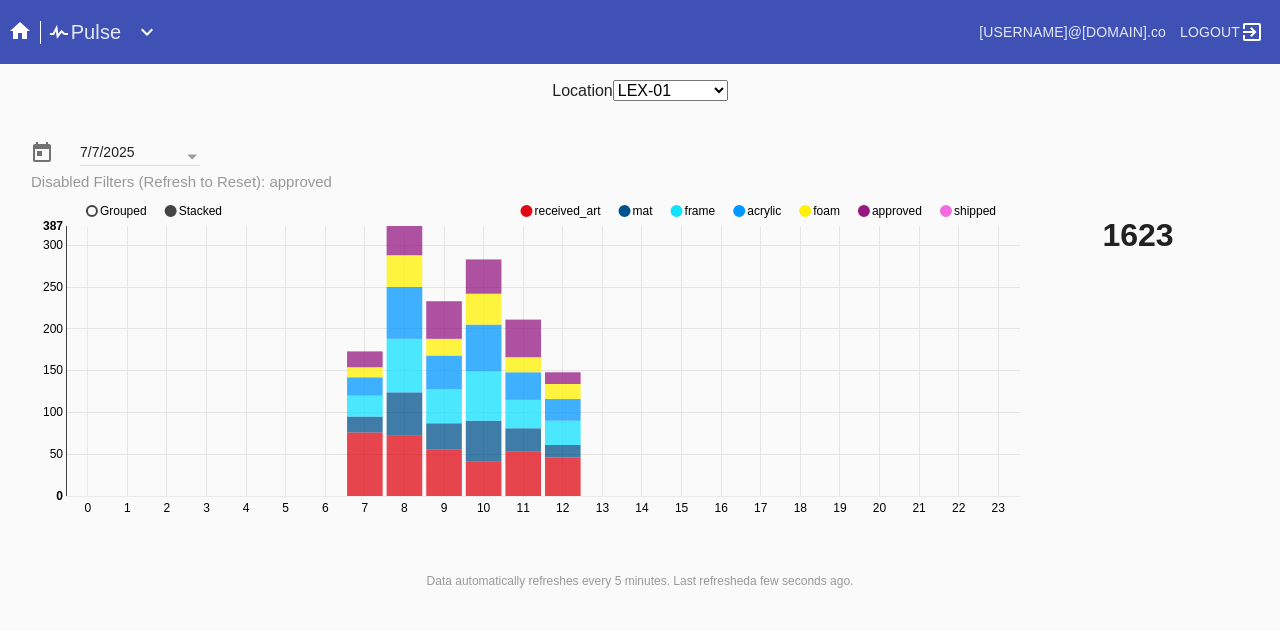 click at bounding box center [526, 211] 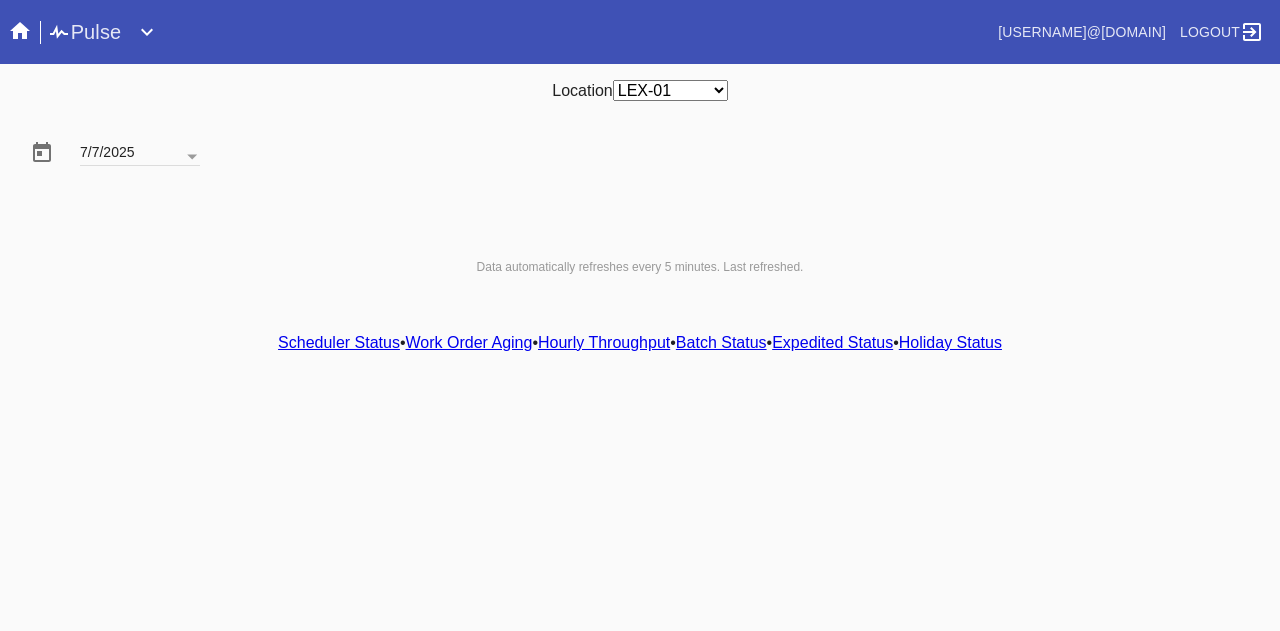 scroll, scrollTop: 0, scrollLeft: 0, axis: both 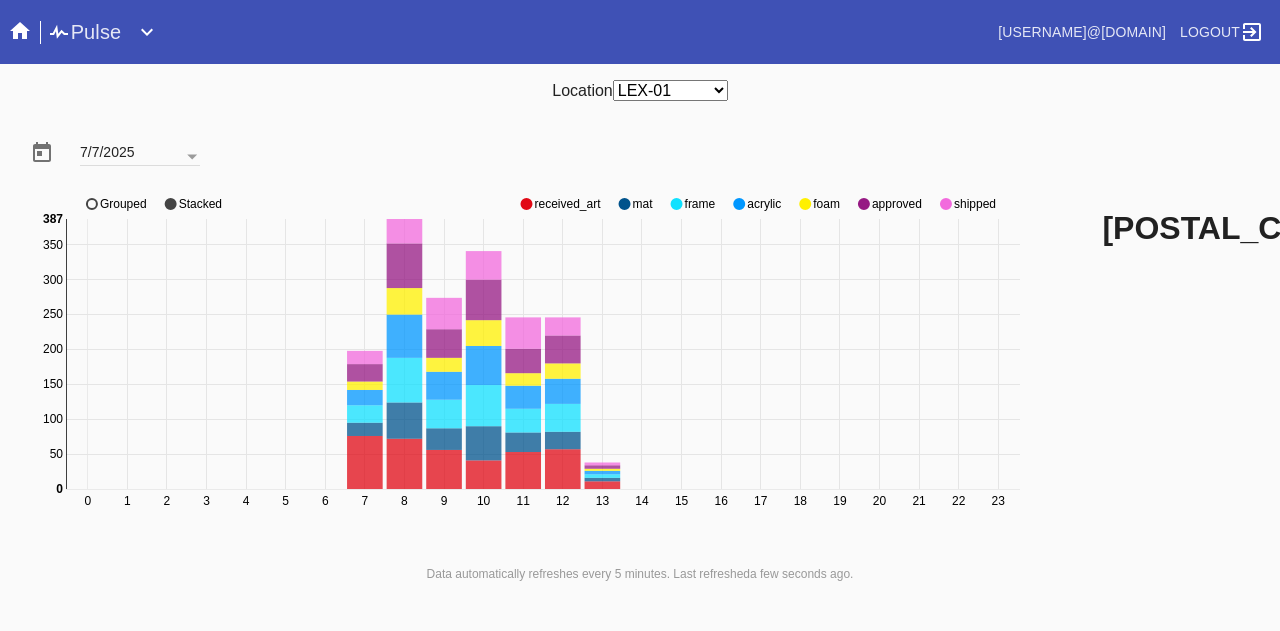 click at bounding box center [526, 204] 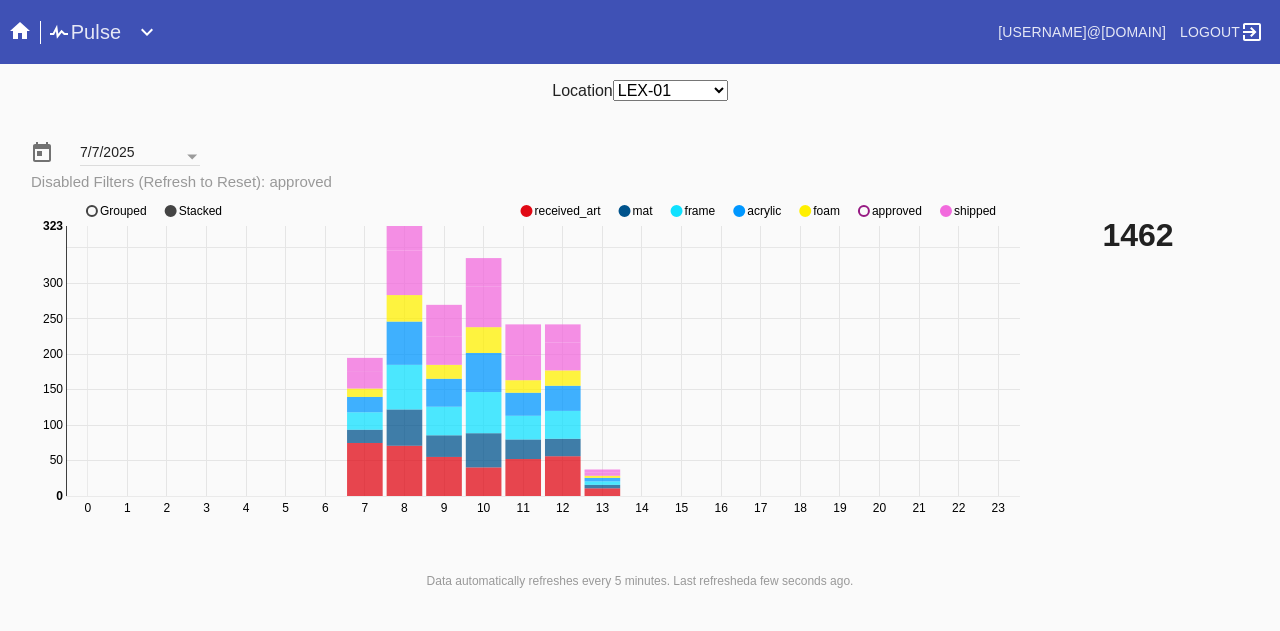 click at bounding box center (526, 211) 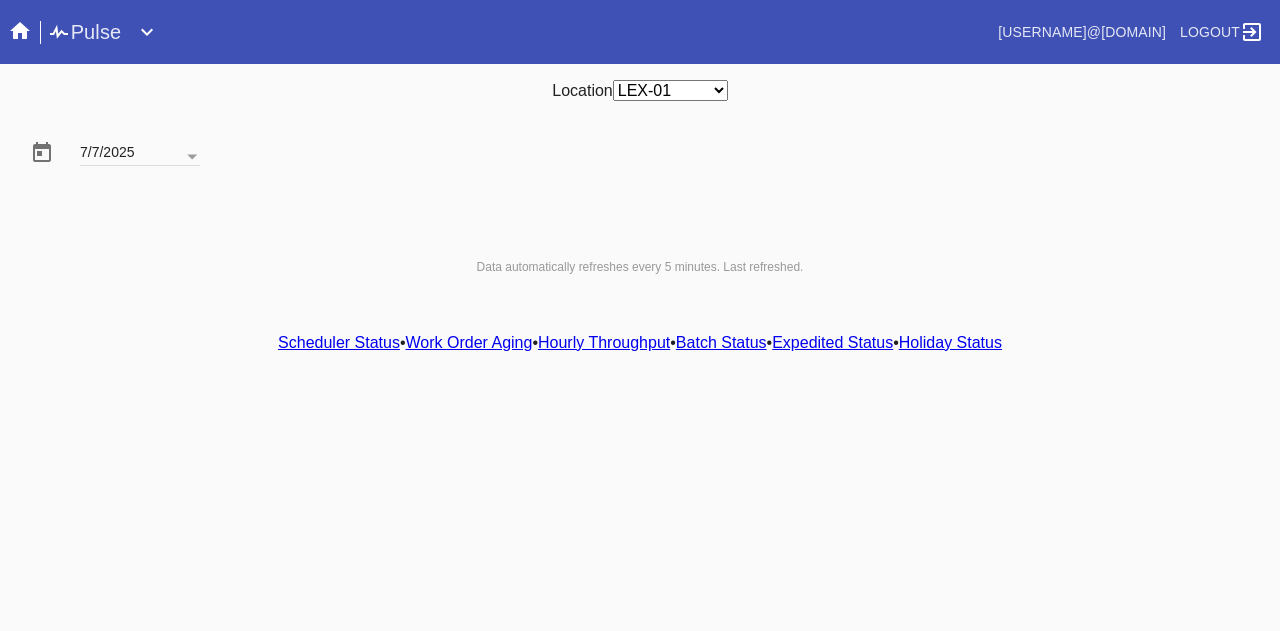 scroll, scrollTop: 0, scrollLeft: 0, axis: both 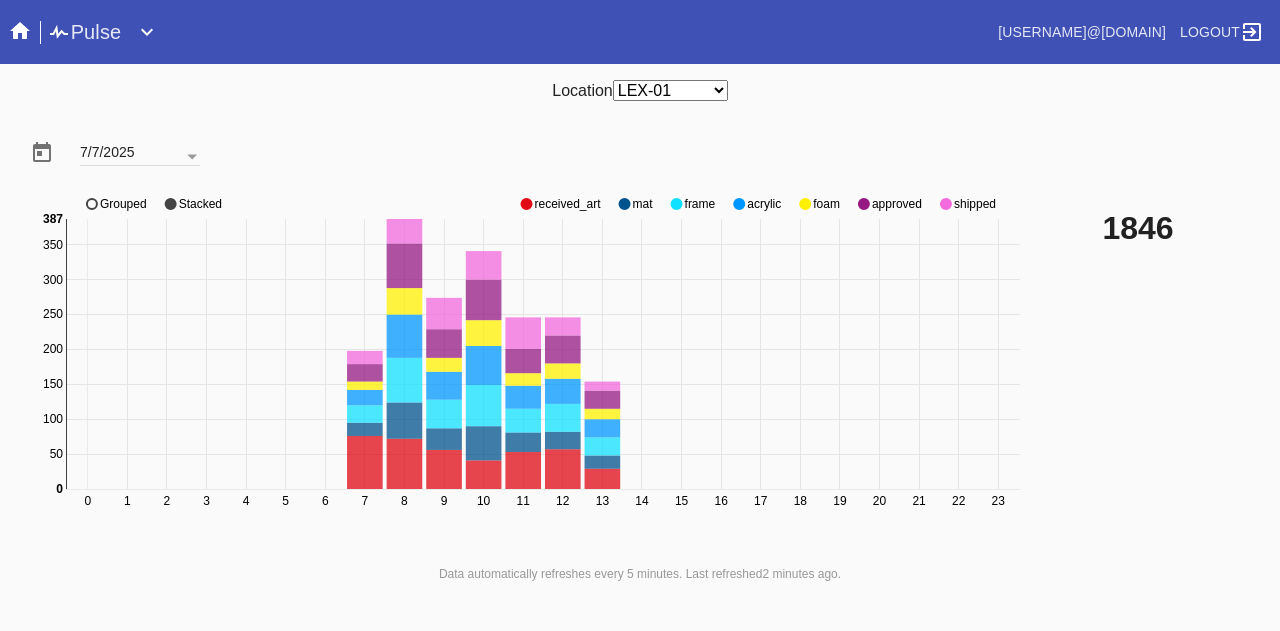 click at bounding box center [526, 204] 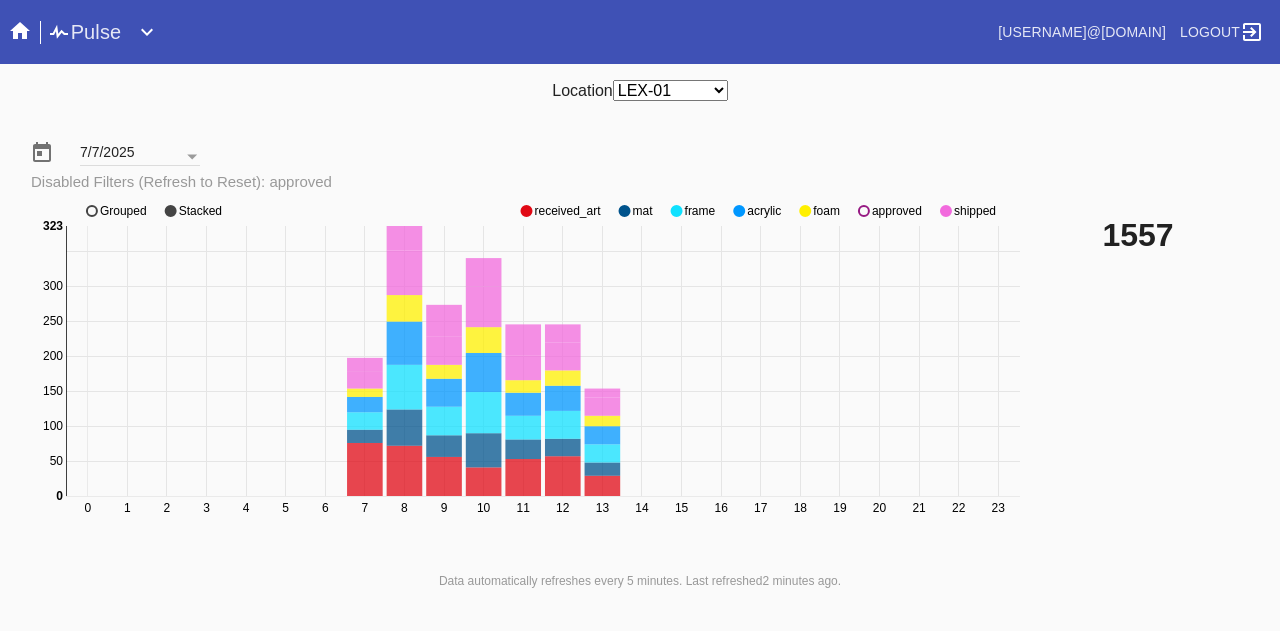 click at bounding box center (526, 211) 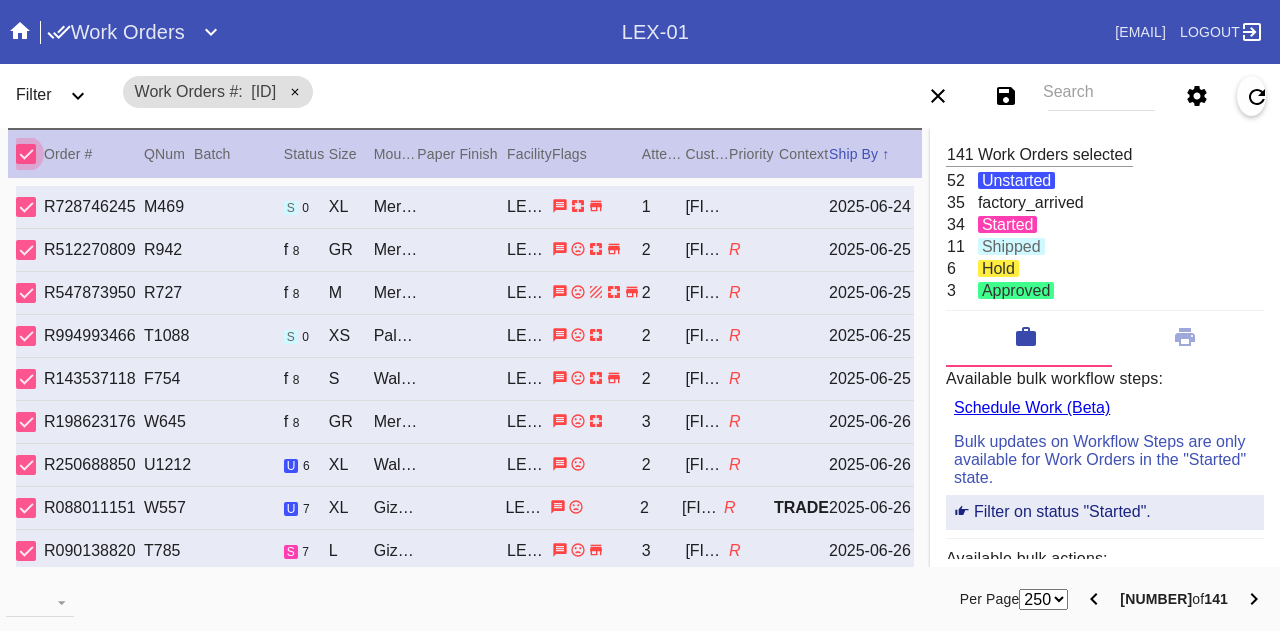 scroll, scrollTop: 0, scrollLeft: 0, axis: both 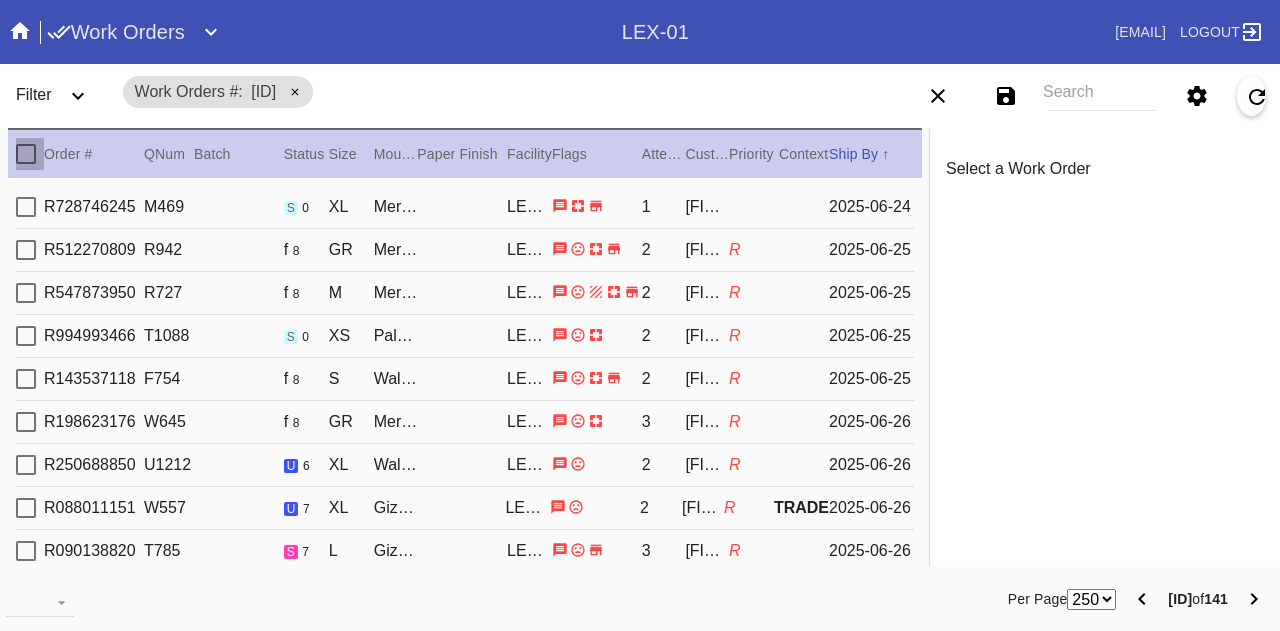 click at bounding box center (26, 154) 